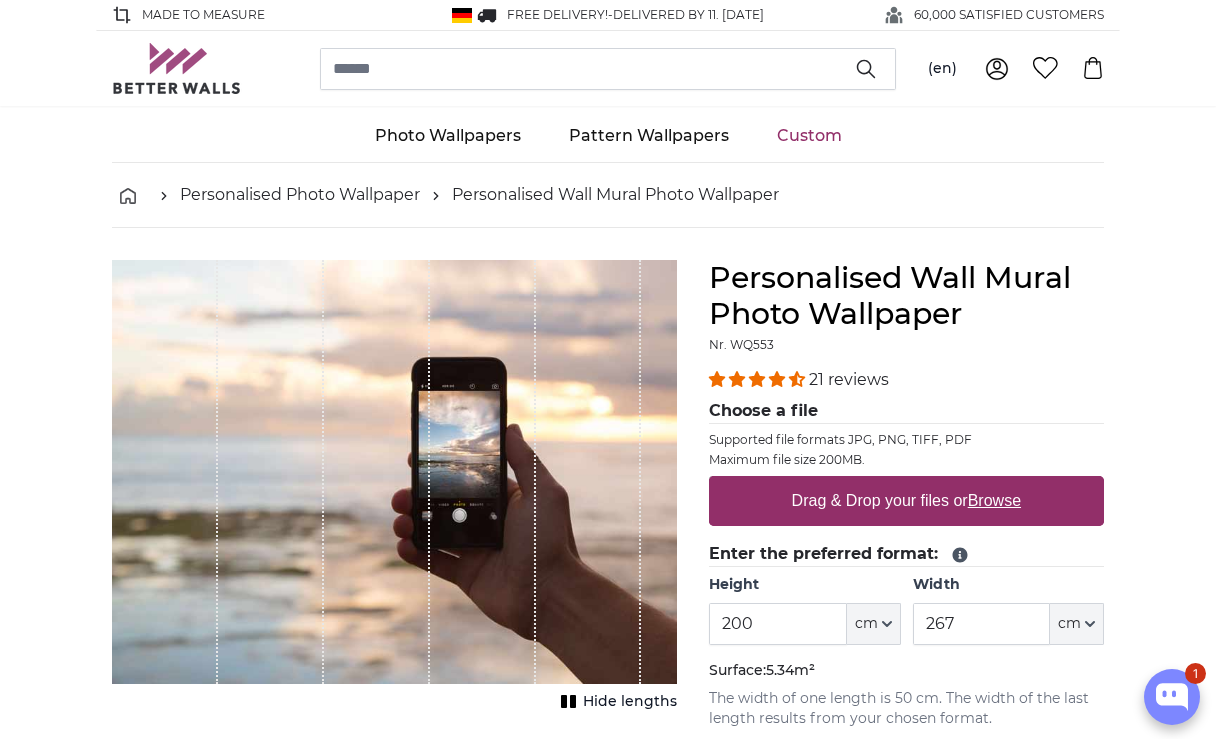 scroll, scrollTop: 0, scrollLeft: 0, axis: both 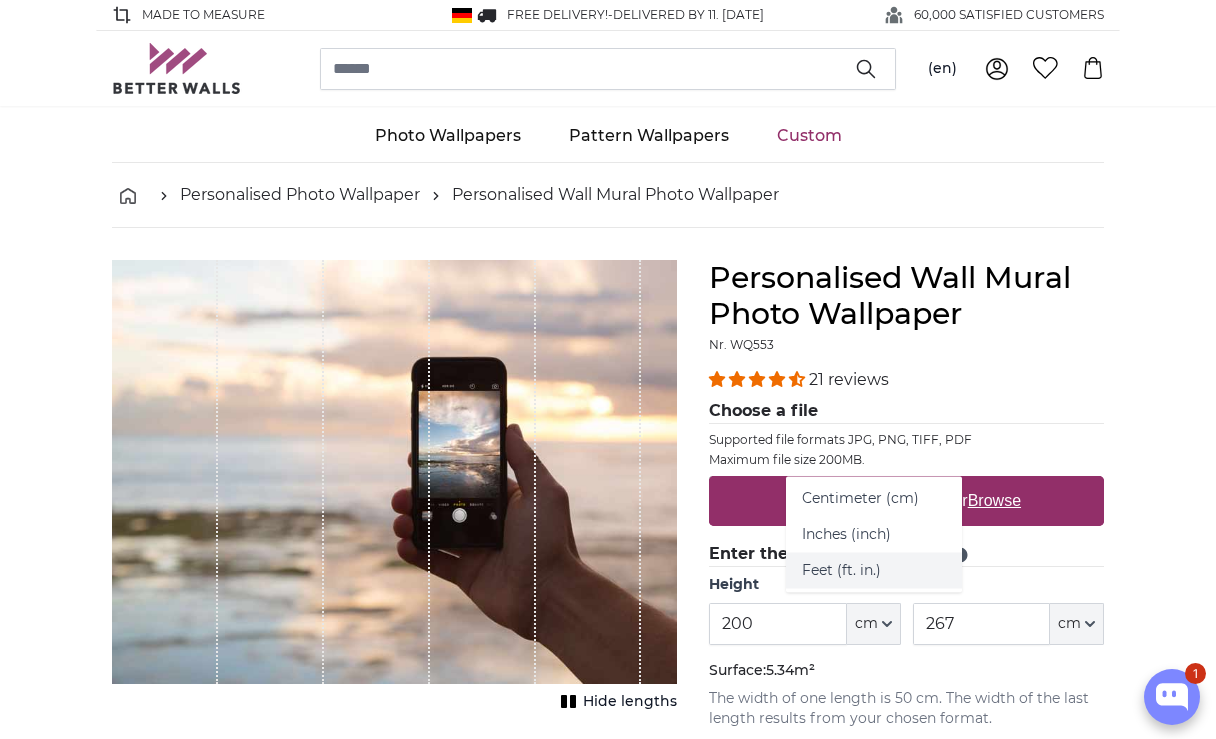 click on "Feet (ft. in.)" 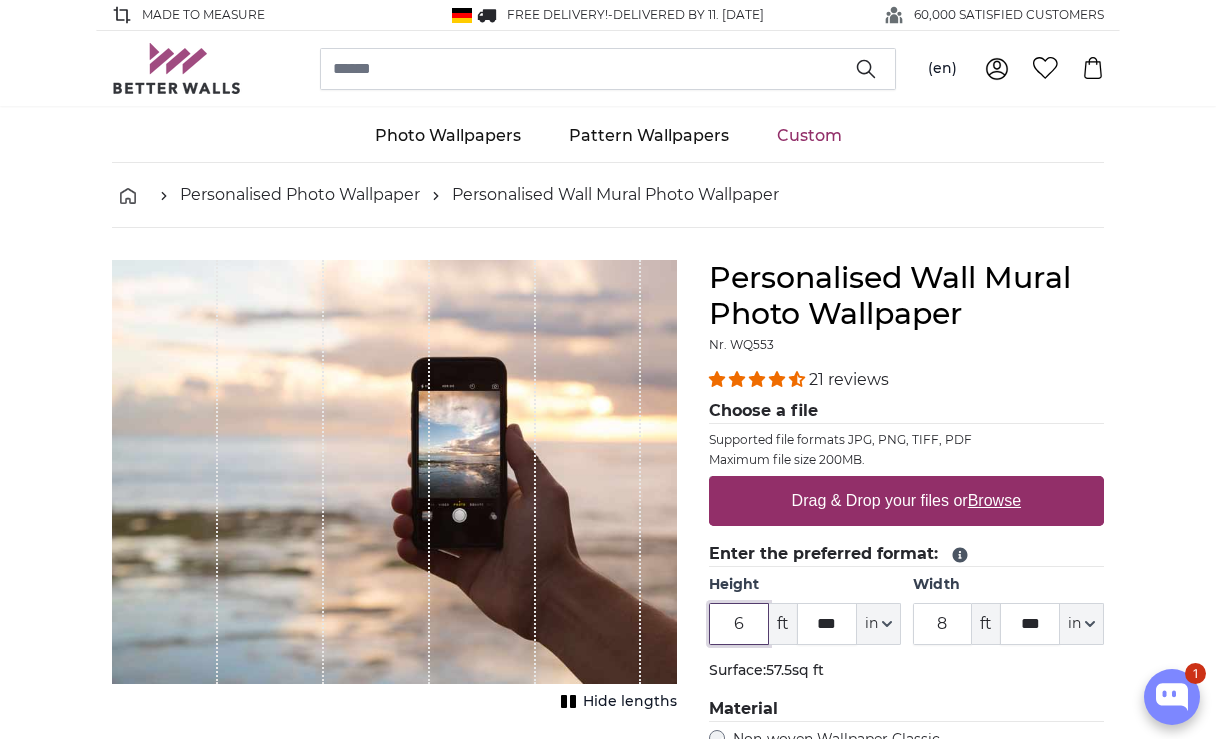 drag, startPoint x: 754, startPoint y: 624, endPoint x: 692, endPoint y: 616, distance: 62.514 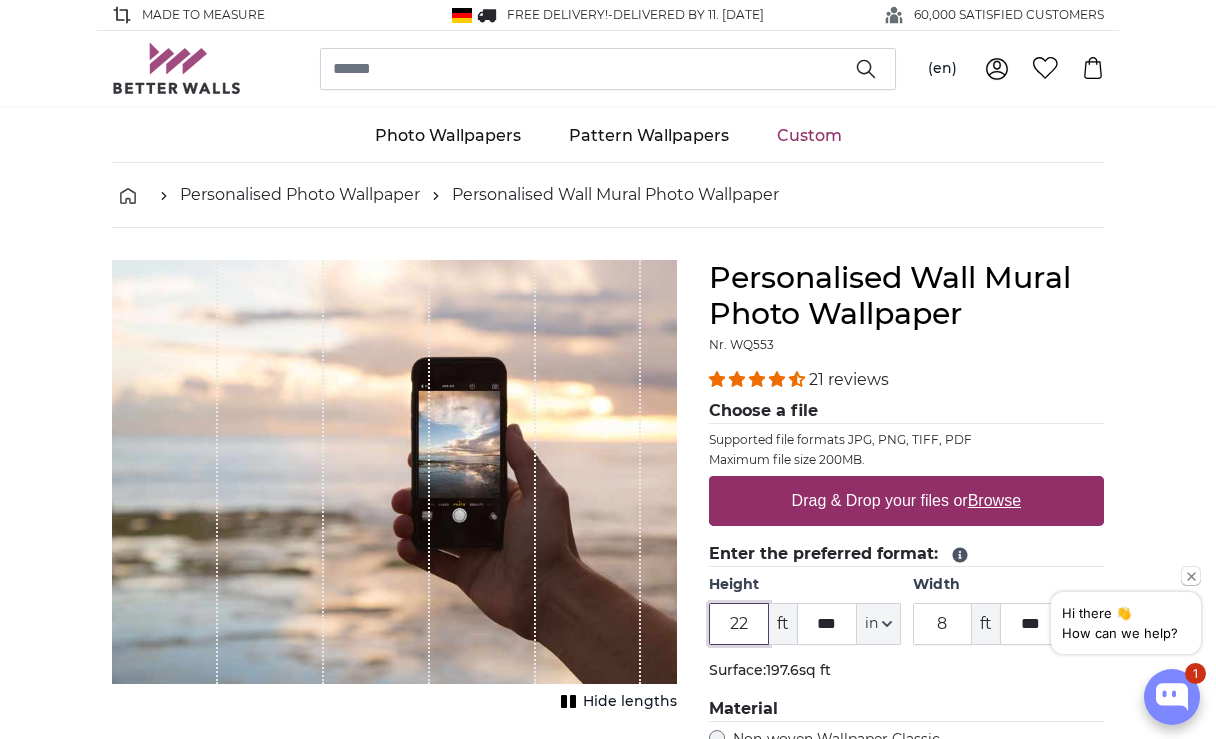 type on "22" 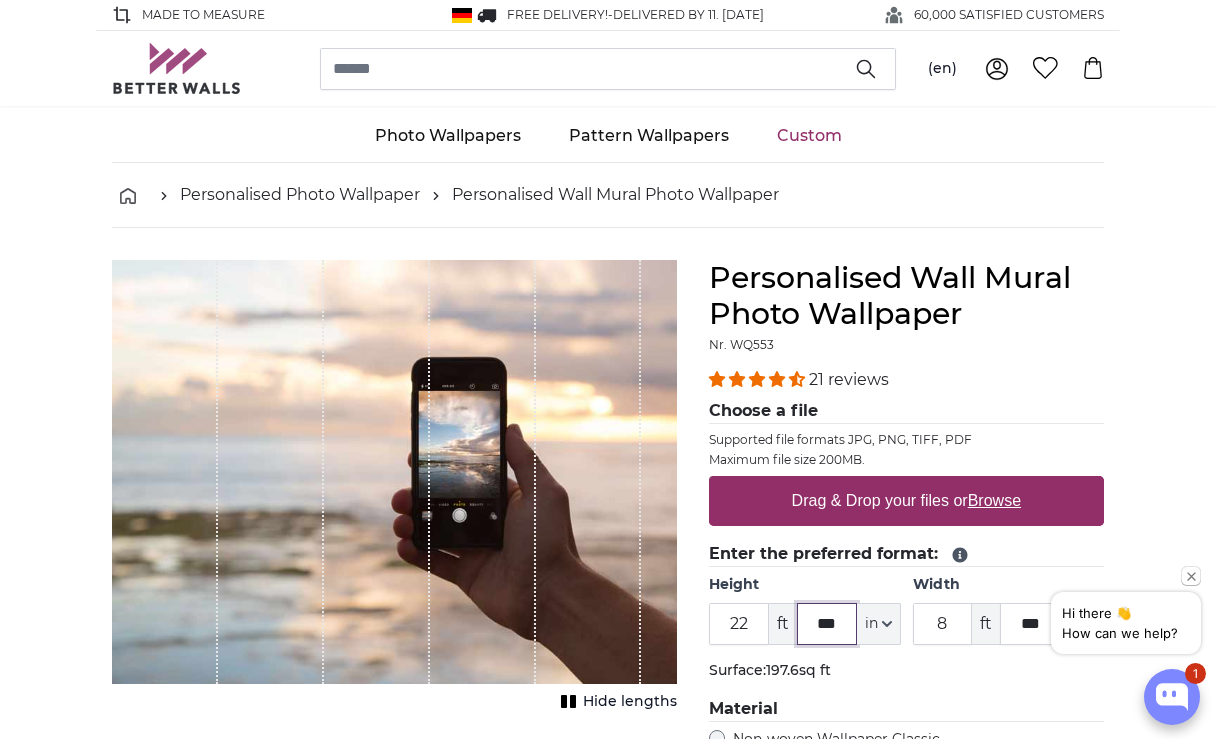 drag, startPoint x: 850, startPoint y: 620, endPoint x: 776, endPoint y: 619, distance: 74.00676 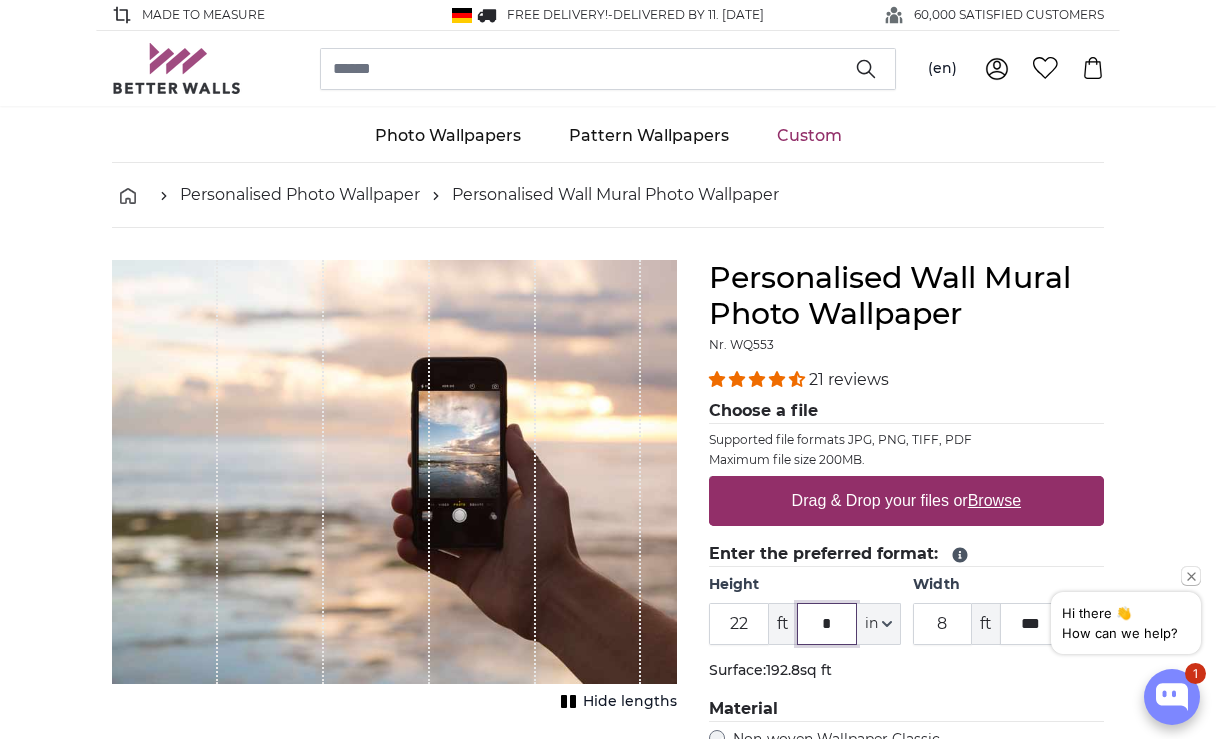 type on "*" 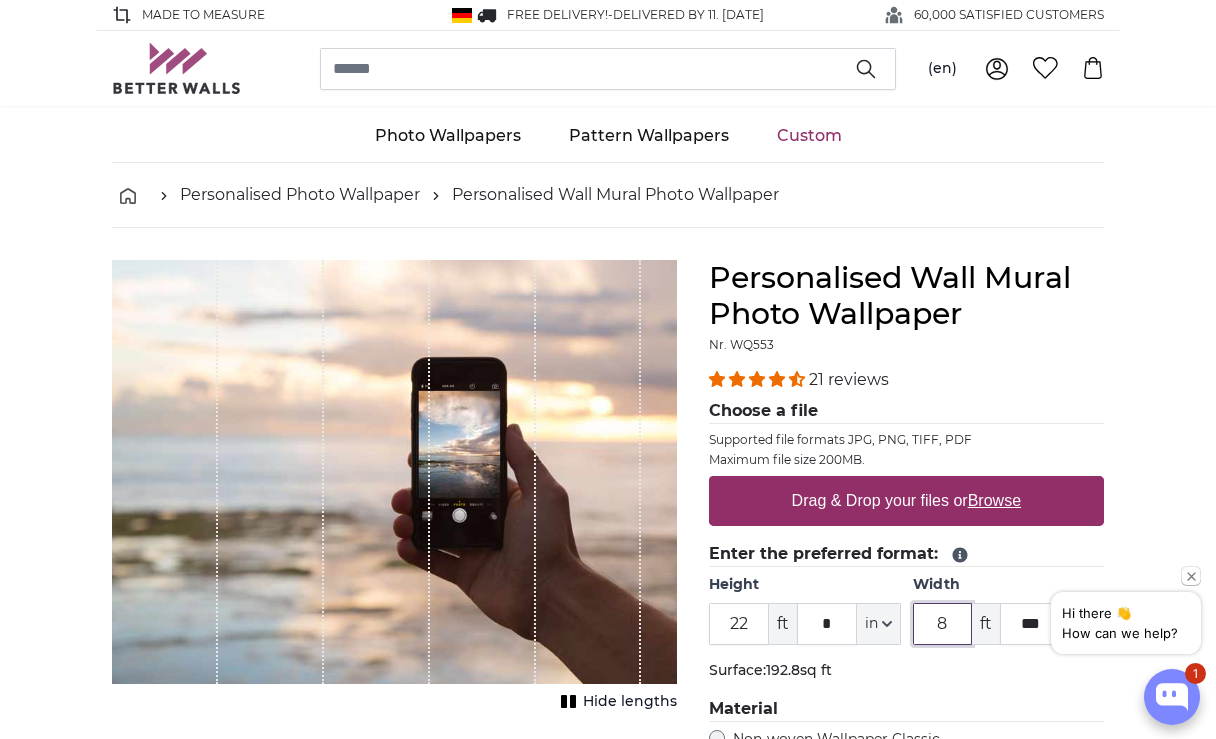 click on "8" at bounding box center [943, 624] 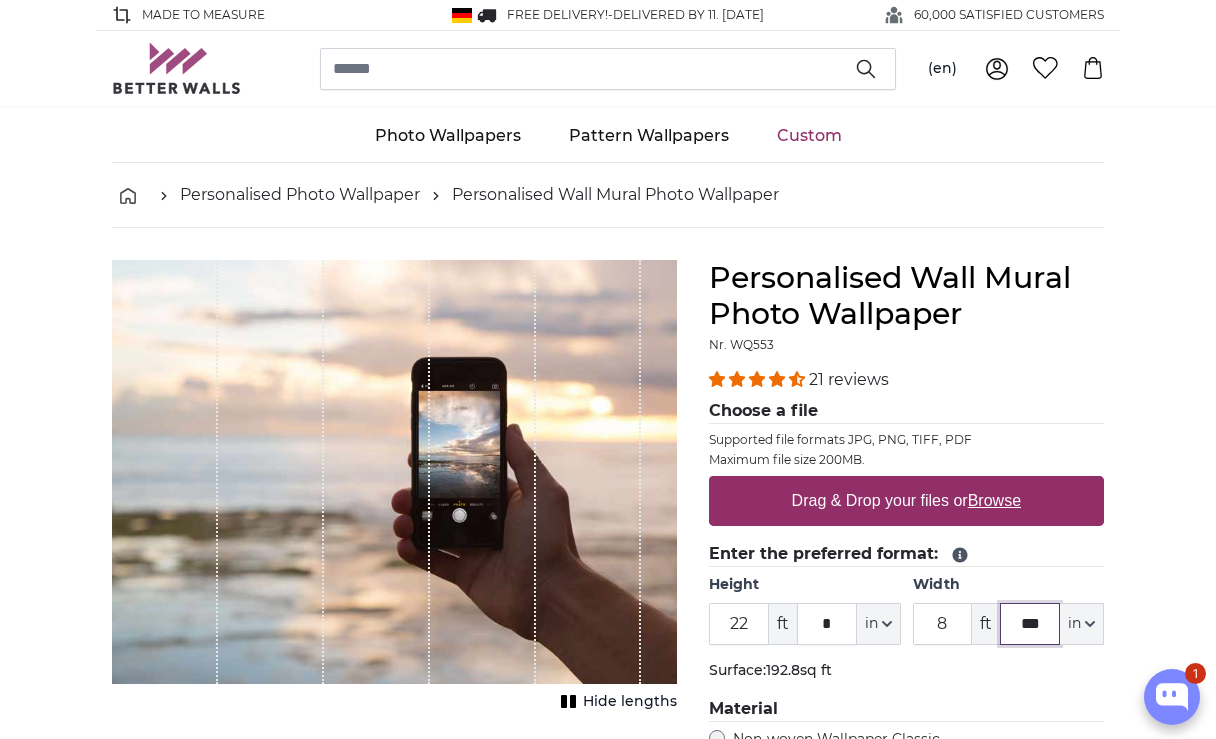 drag, startPoint x: 1055, startPoint y: 618, endPoint x: 995, endPoint y: 613, distance: 60.207973 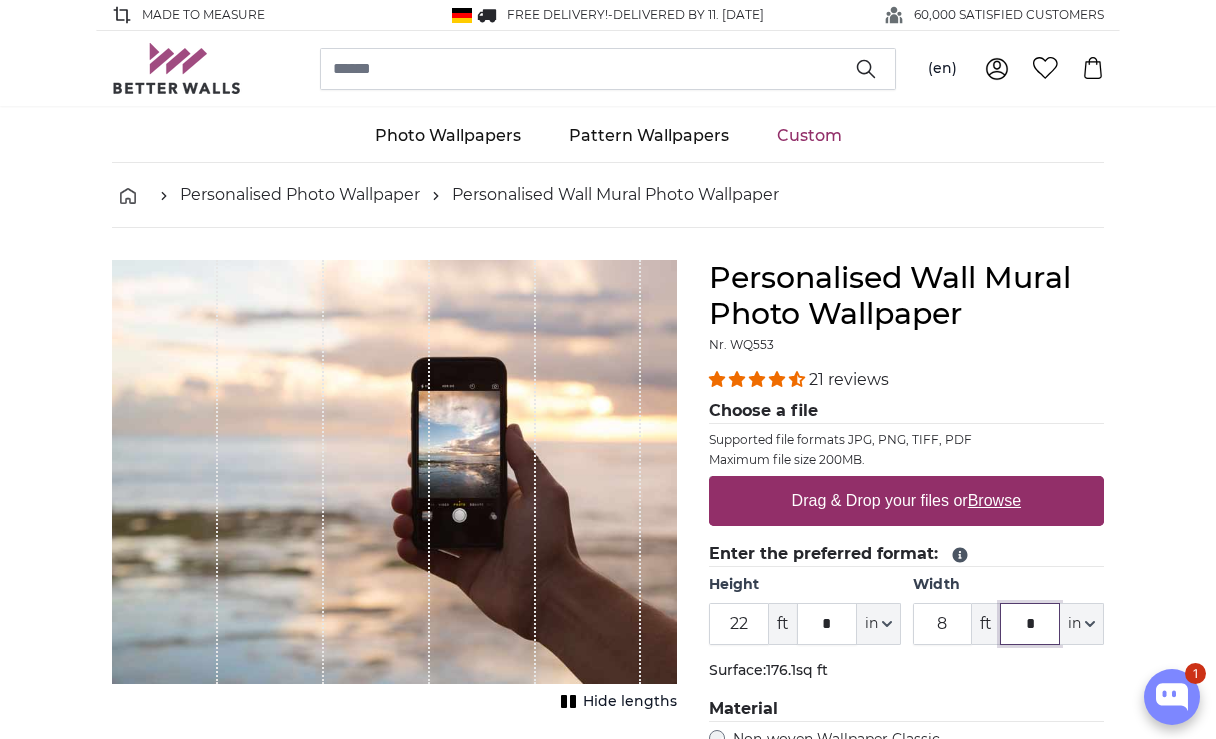 type on "*" 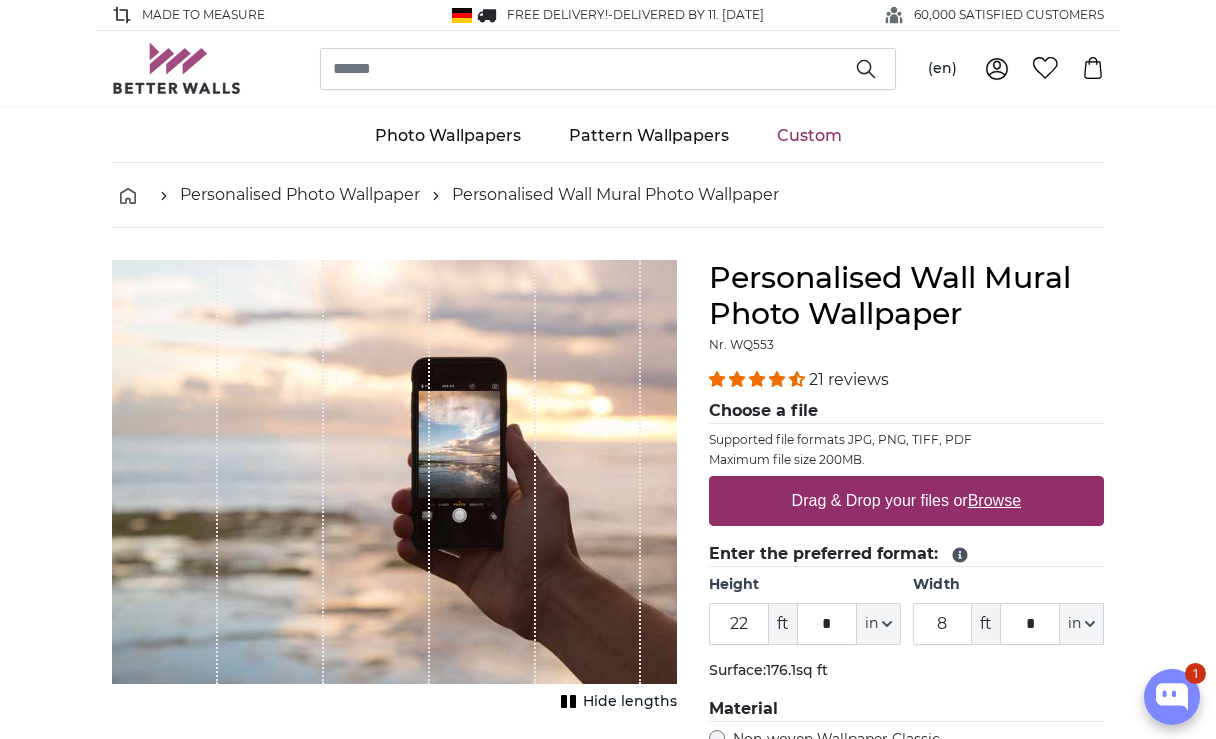 click on "Personalised Photo Wallpaper
Personalised Wall Mural Photo Wallpaper
Personalised Wall Mural Photo Wallpaper
Cancel
Crop image" at bounding box center [608, 2662] 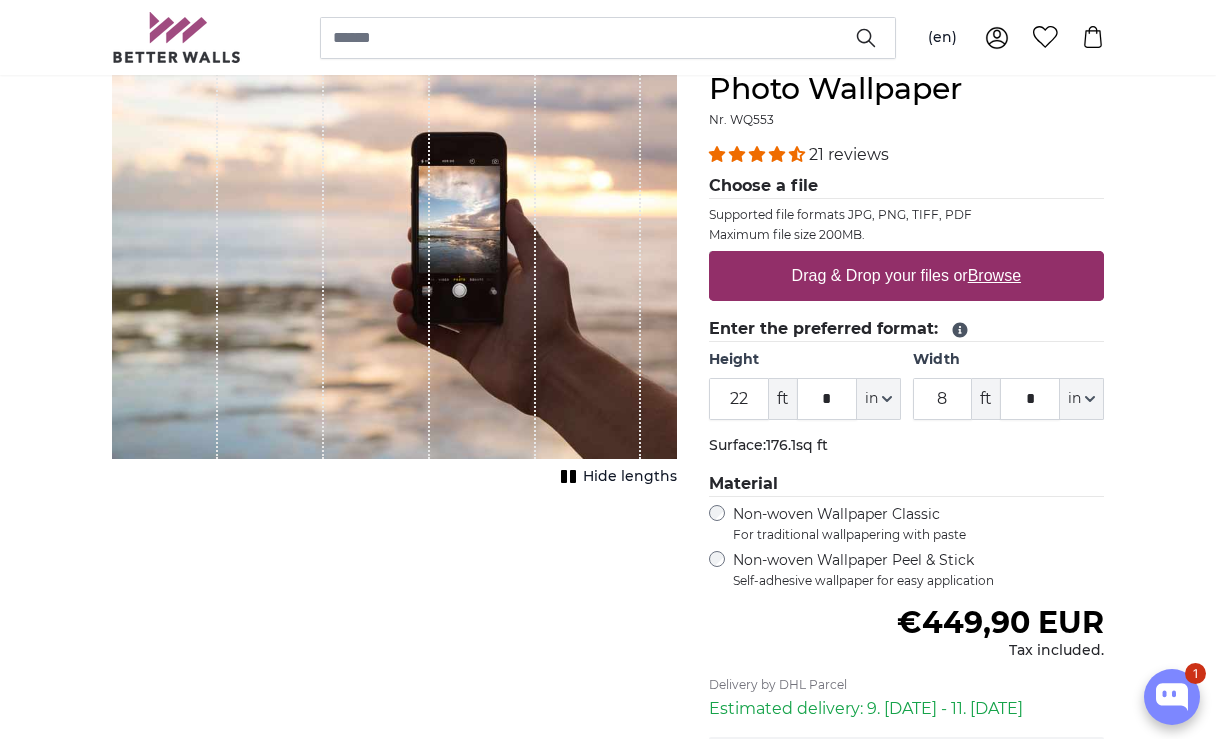 scroll, scrollTop: 237, scrollLeft: 0, axis: vertical 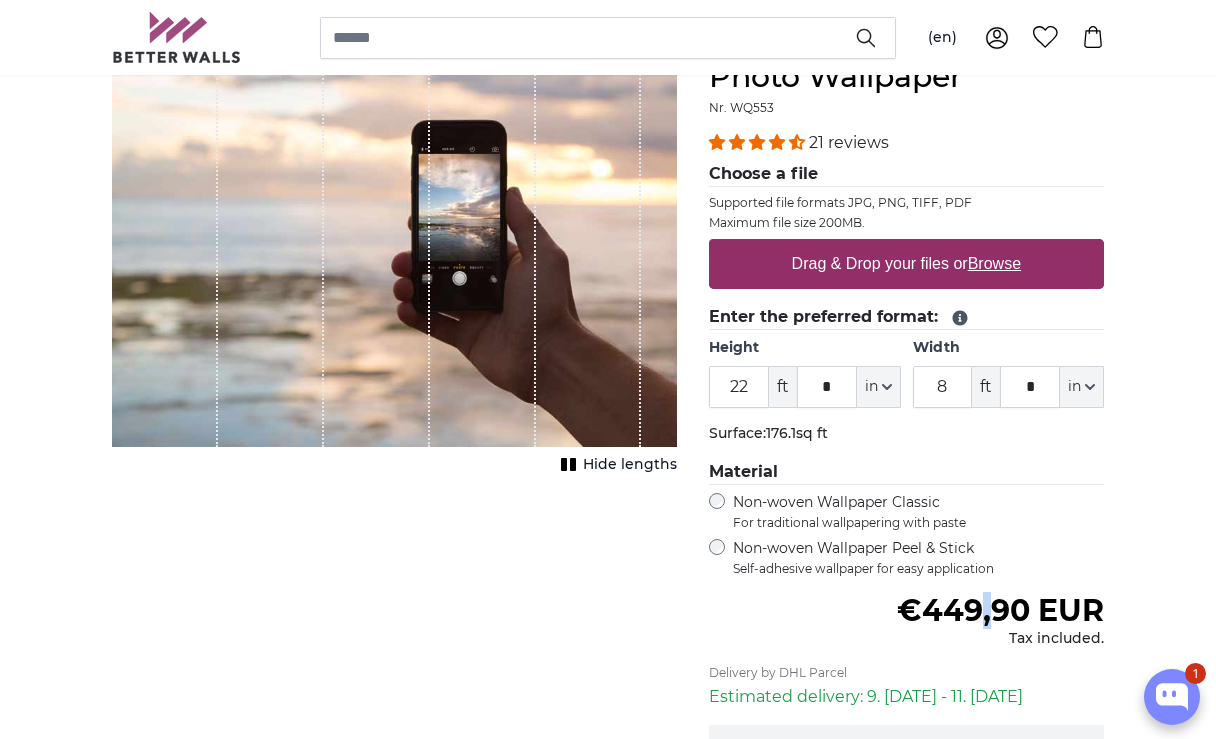 click on "€449,90 EUR" at bounding box center [1000, 610] 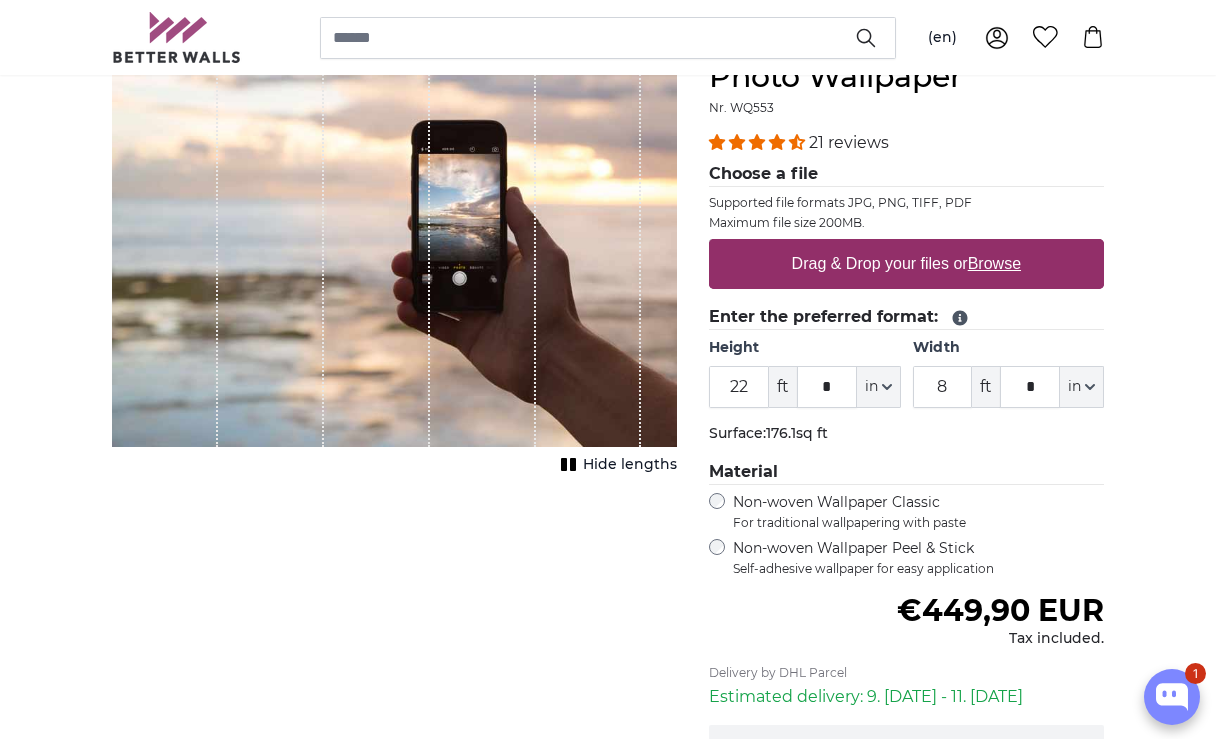 click on "€449,90 EUR" at bounding box center [1000, 610] 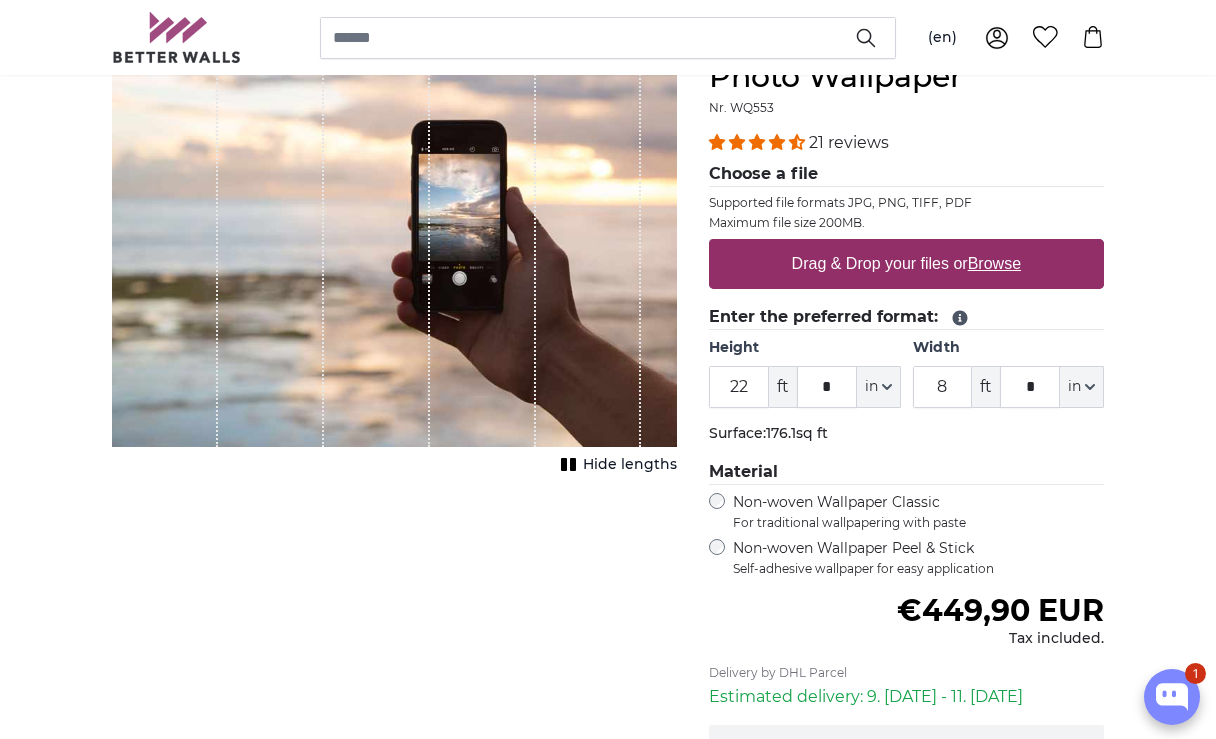 click on "Self-adhesive wallpaper for easy application" at bounding box center (918, 569) 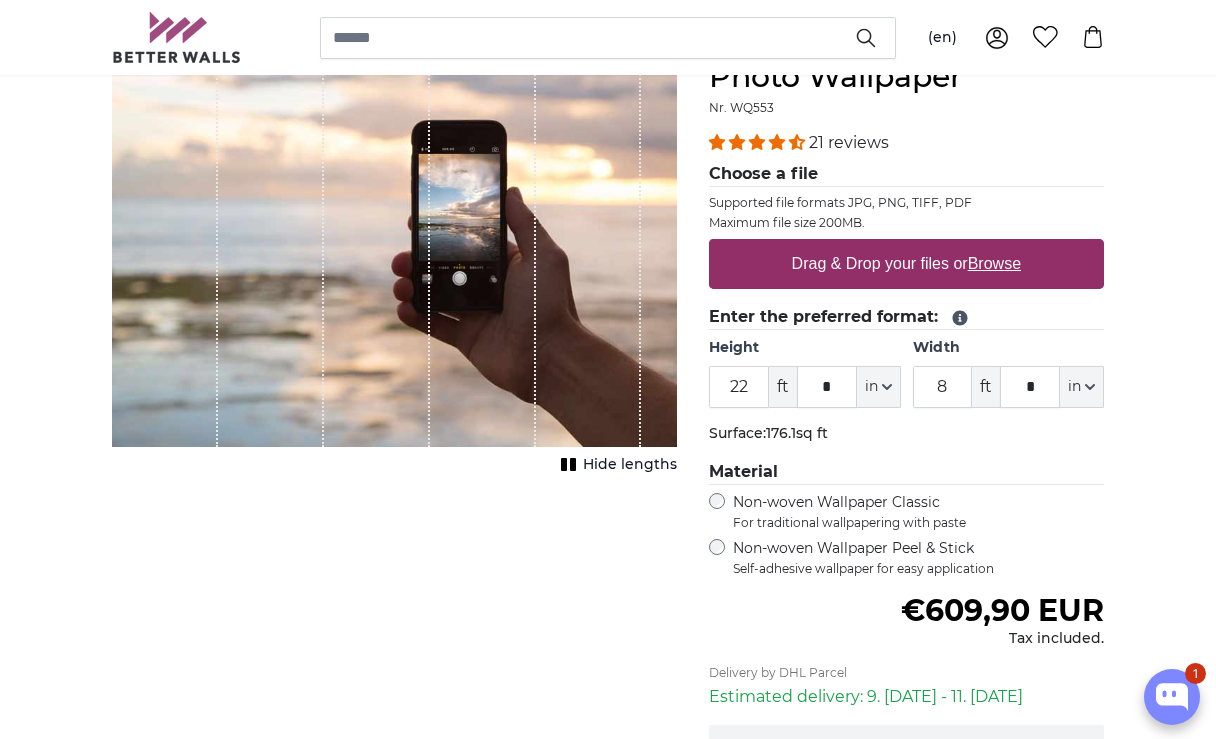 click on "For traditional wallpapering with paste" at bounding box center (918, 523) 